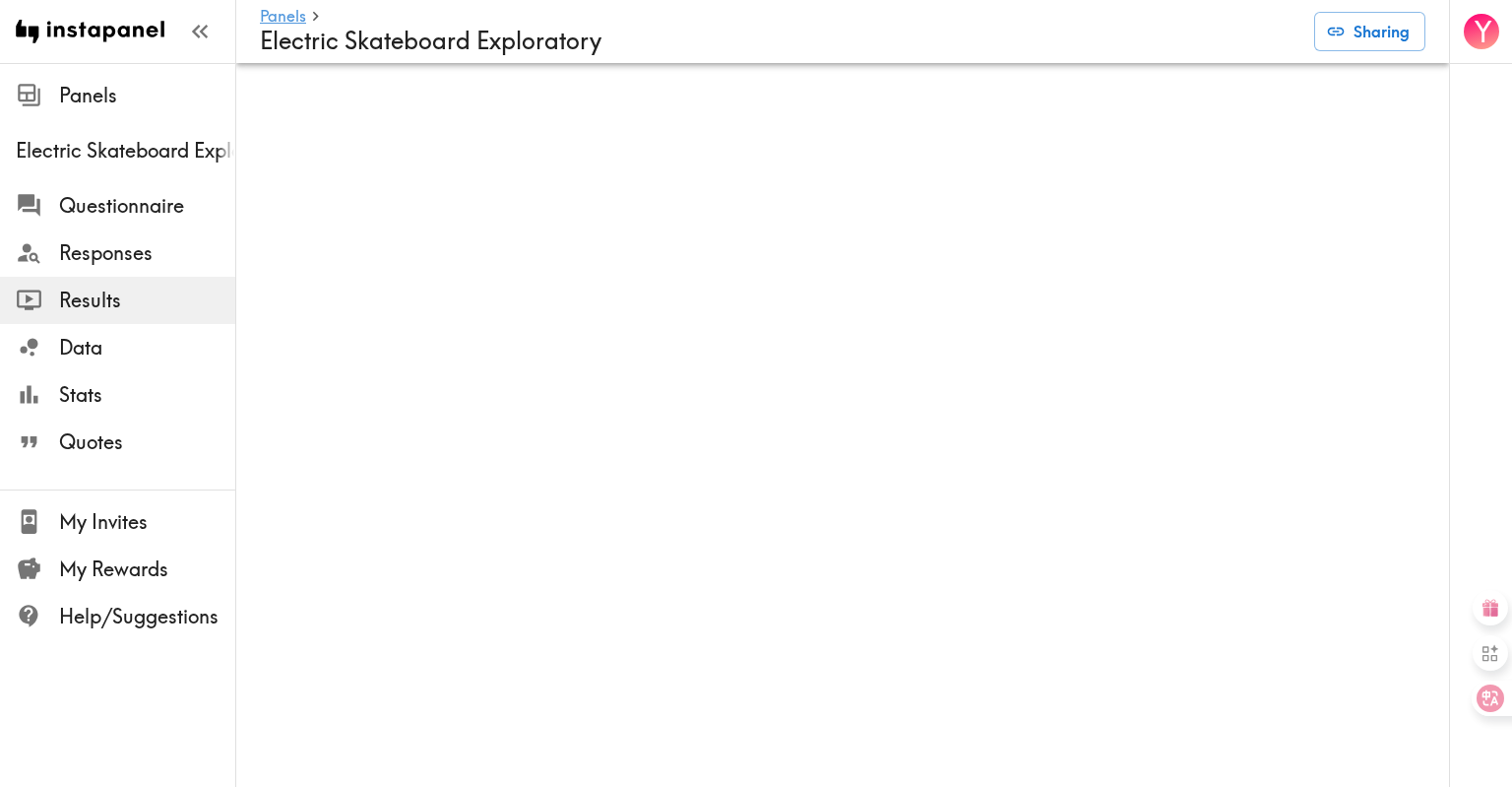 scroll, scrollTop: 0, scrollLeft: 0, axis: both 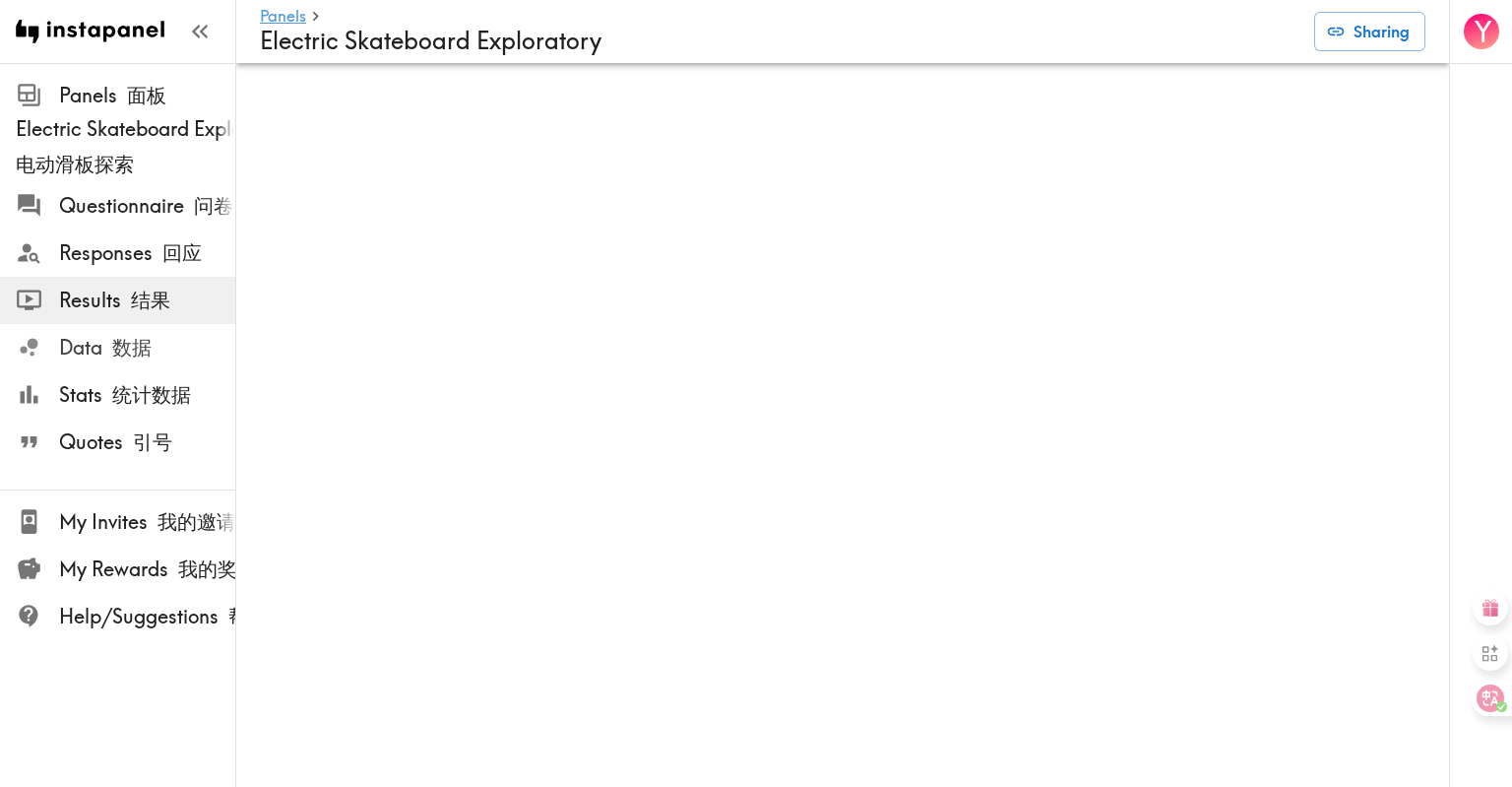 click on "数据" at bounding box center [132, 347] 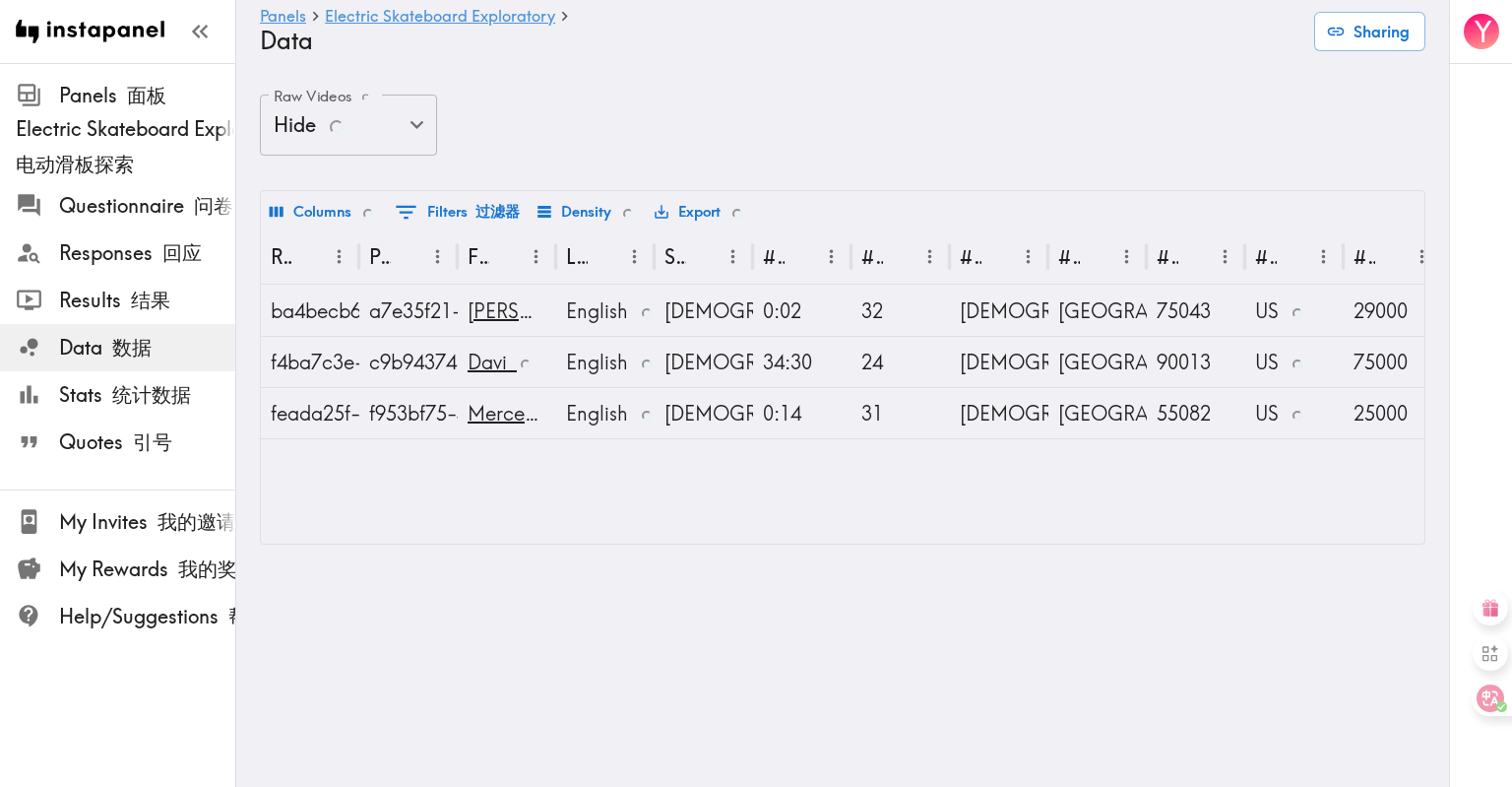 scroll, scrollTop: 0, scrollLeft: 153, axis: horizontal 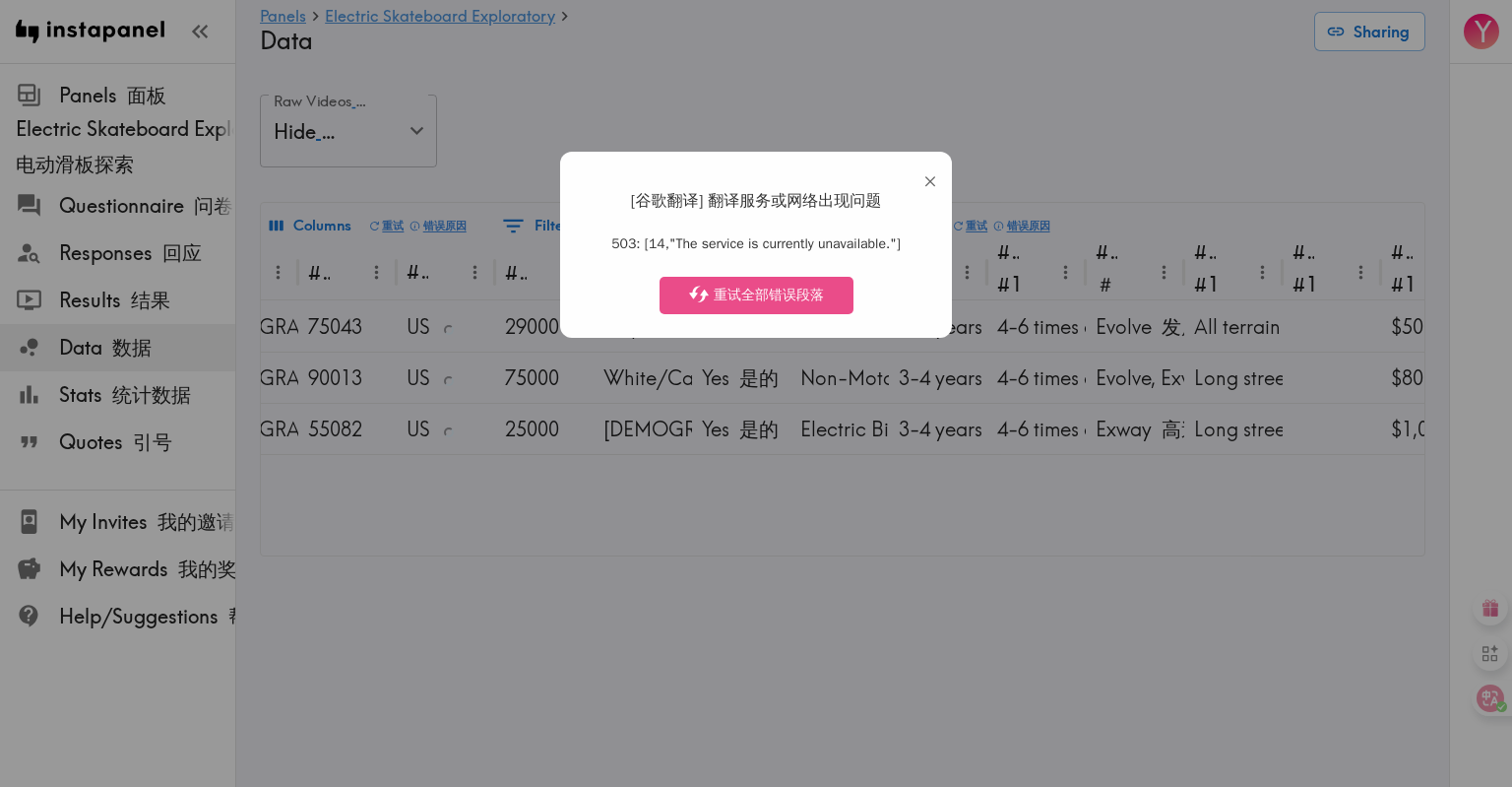 click on "×" at bounding box center [930, 180] 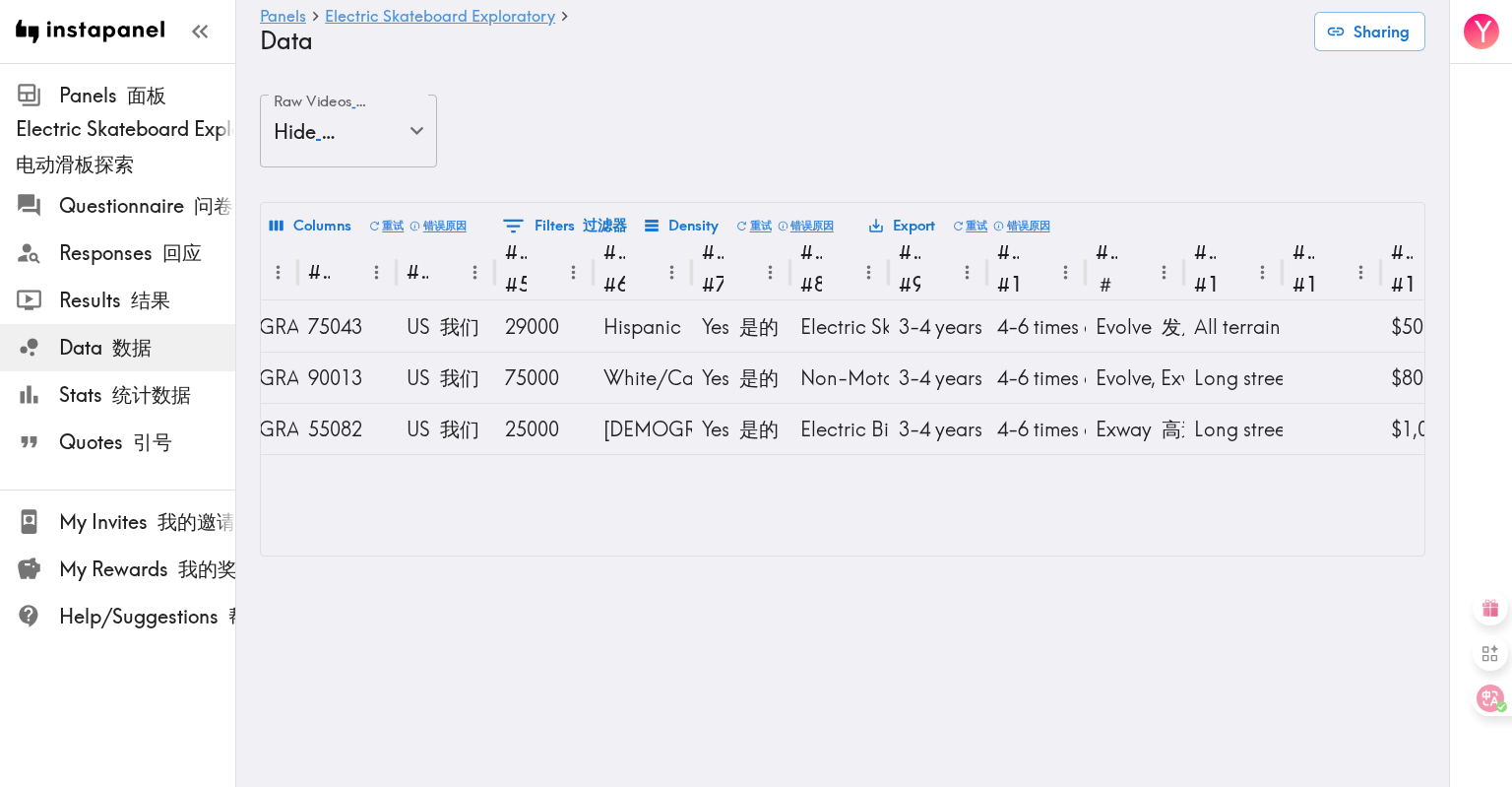 scroll, scrollTop: 0, scrollLeft: 945, axis: horizontal 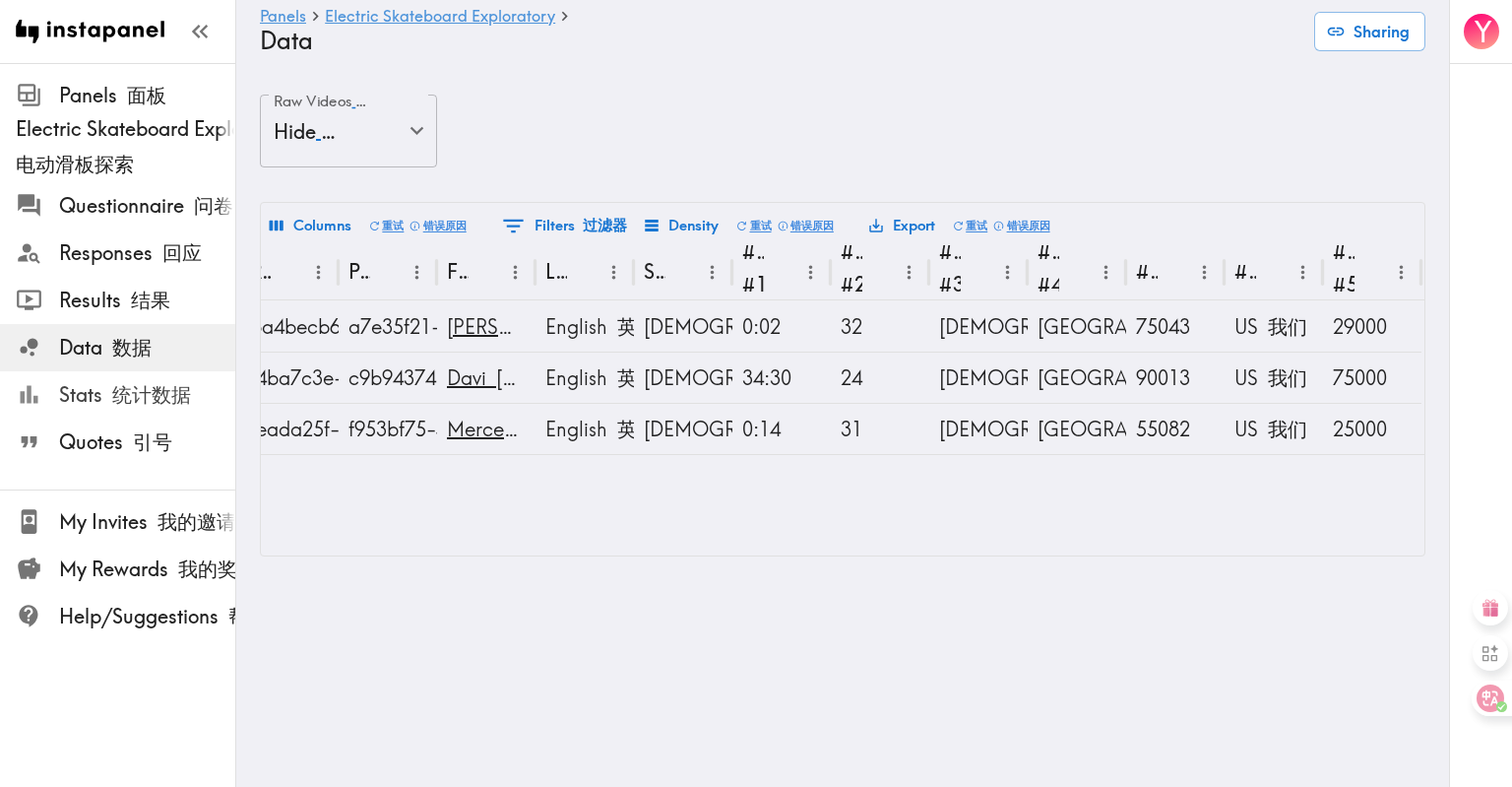 click on "统计数据" at bounding box center [152, 394] 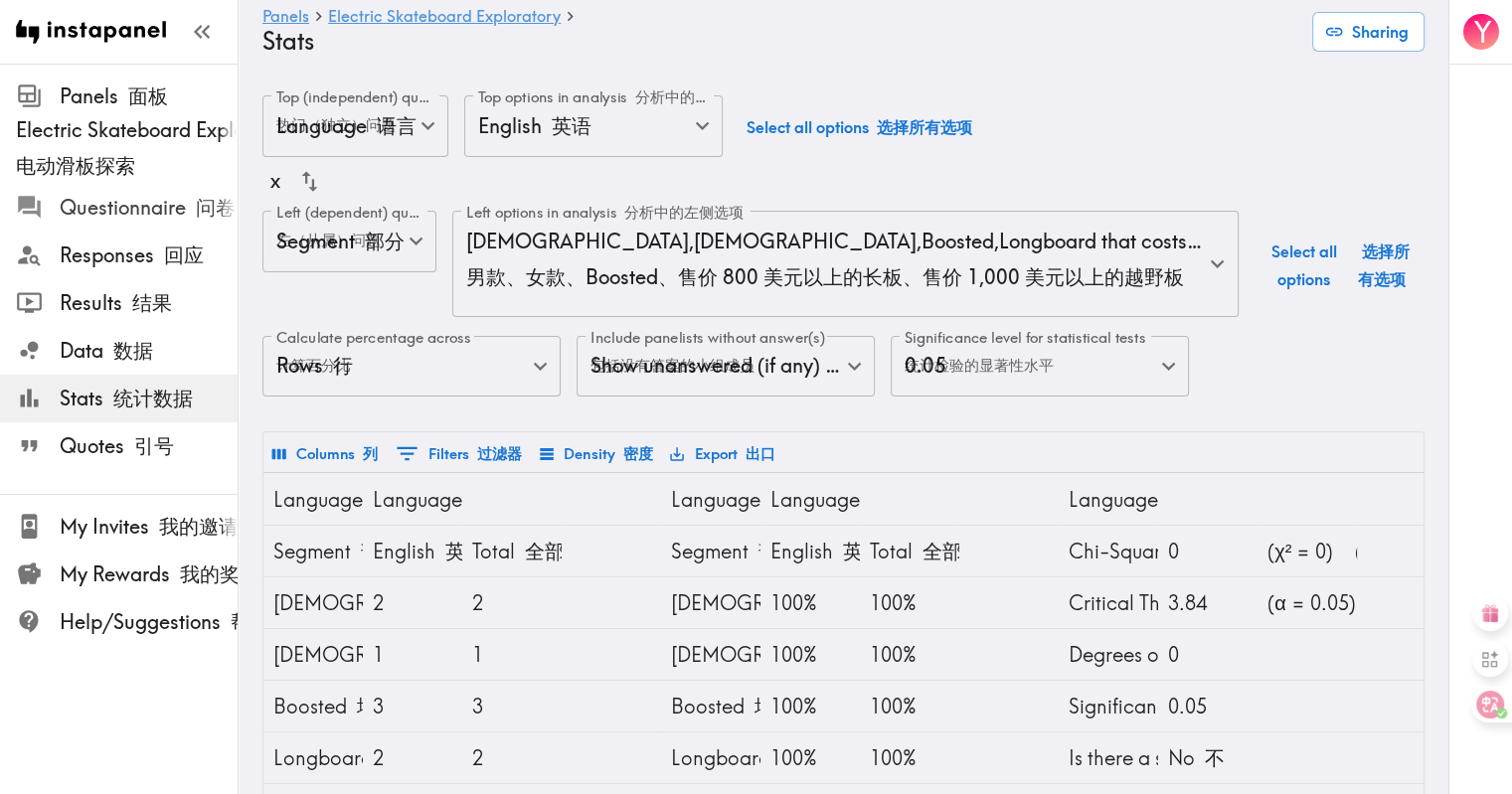 click on "Questionnaire    问卷" at bounding box center [148, 208] 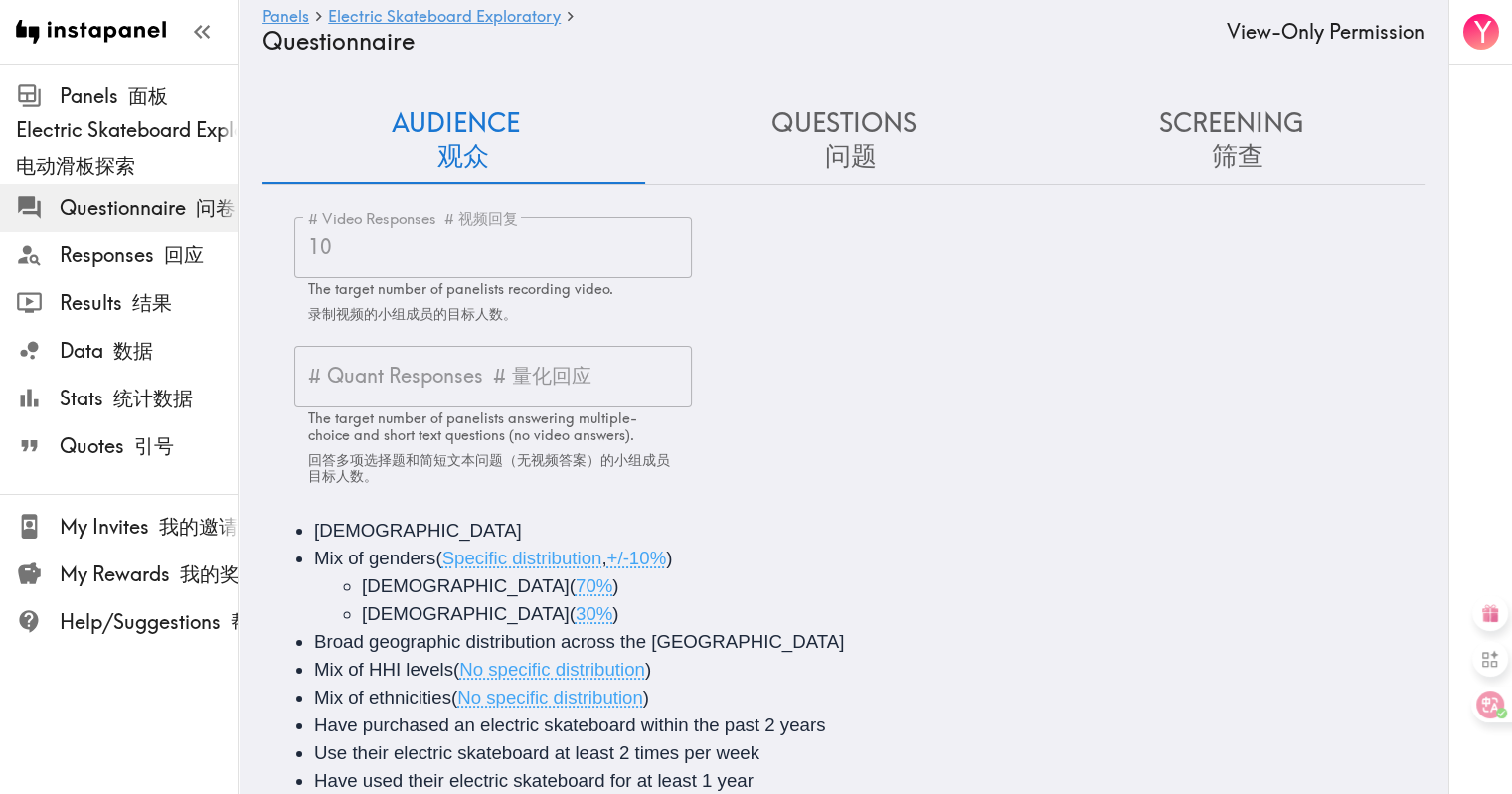 click at bounding box center [818, 155] 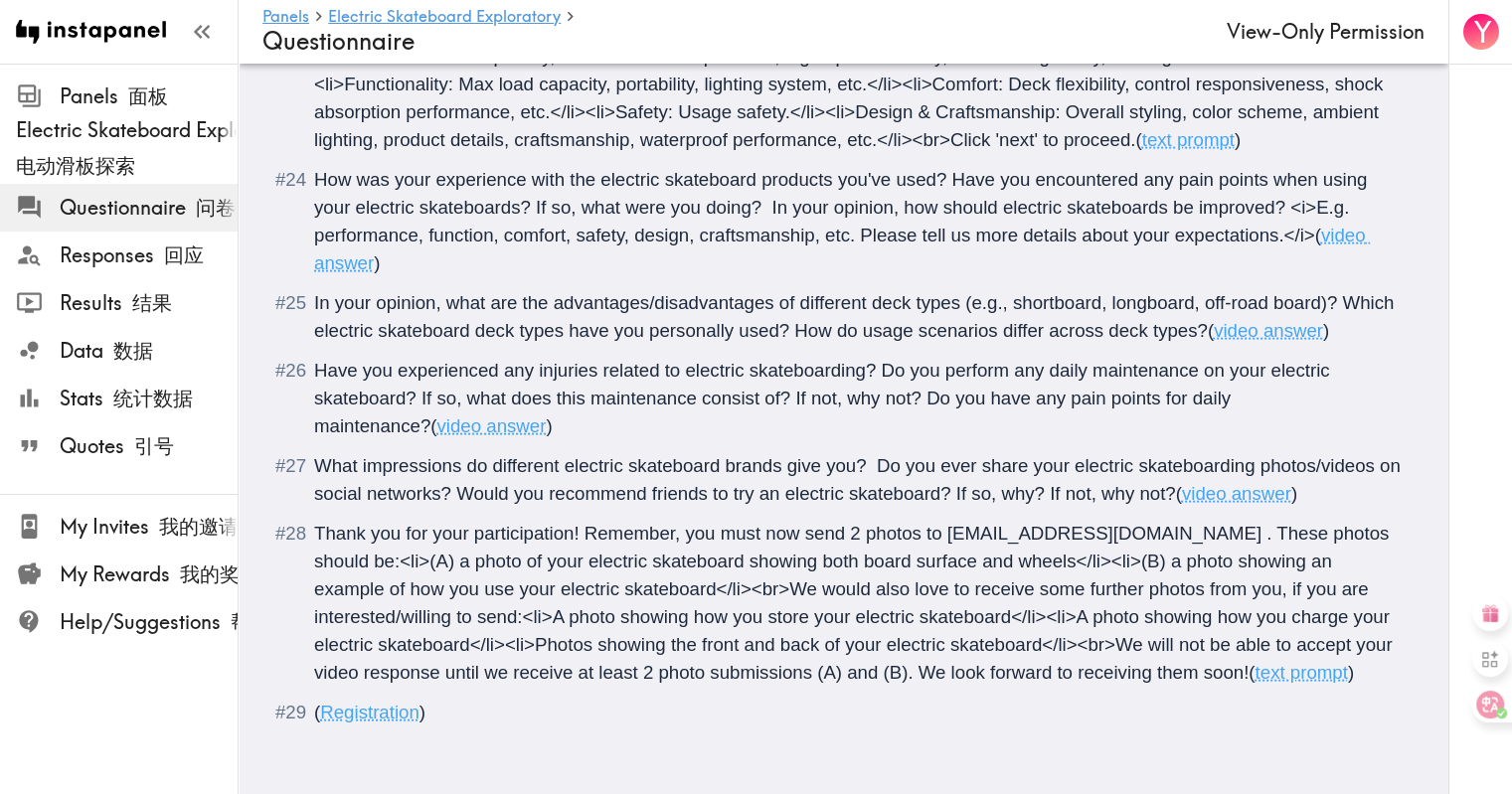 type 